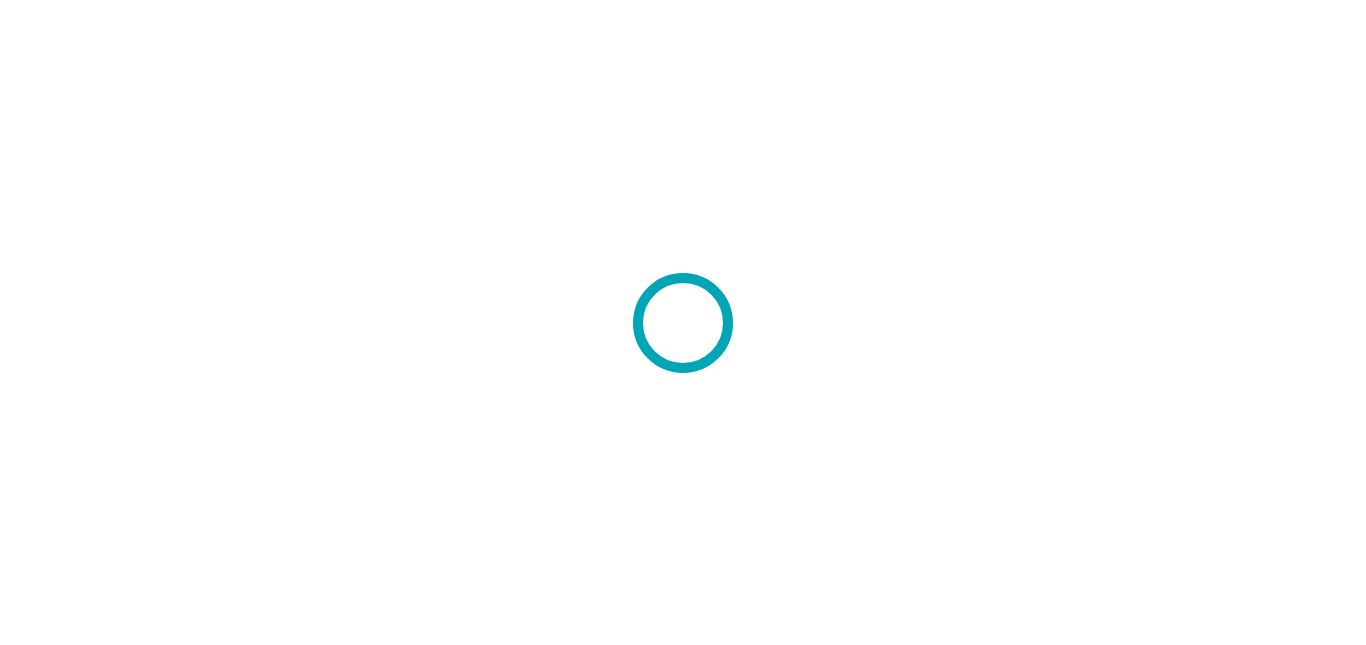 scroll, scrollTop: 0, scrollLeft: 0, axis: both 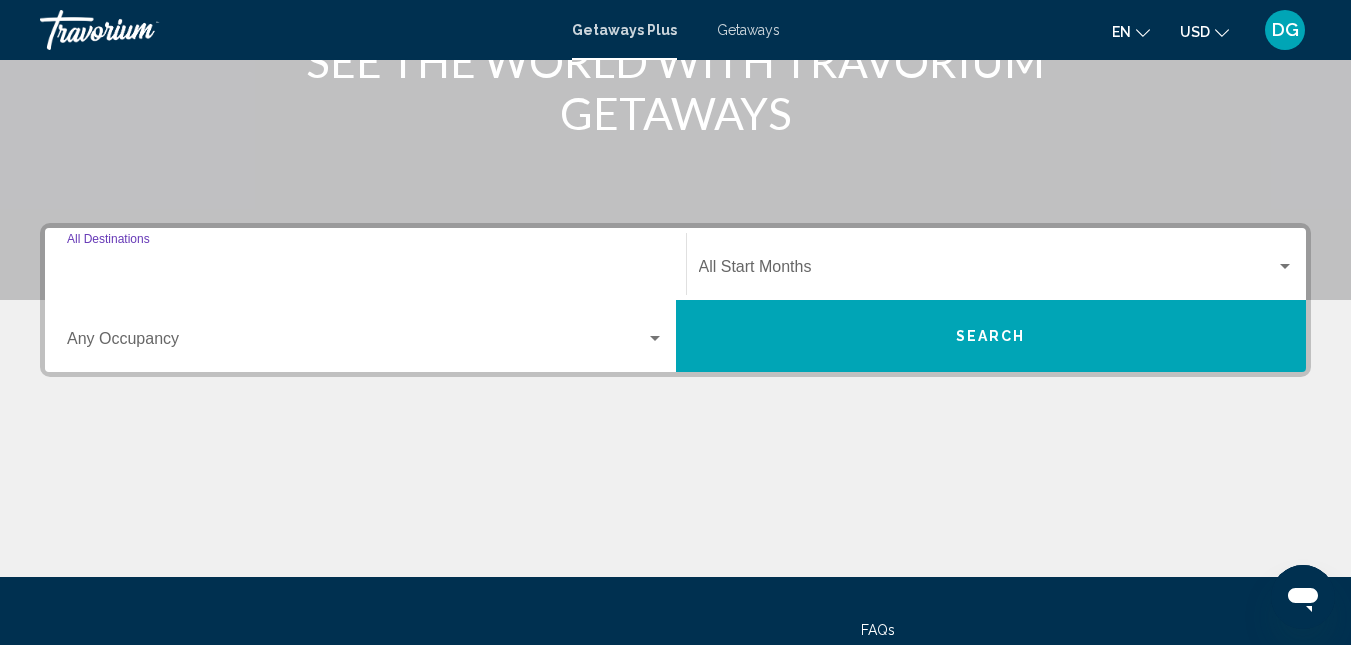 click on "Destination All Destinations" at bounding box center [365, 271] 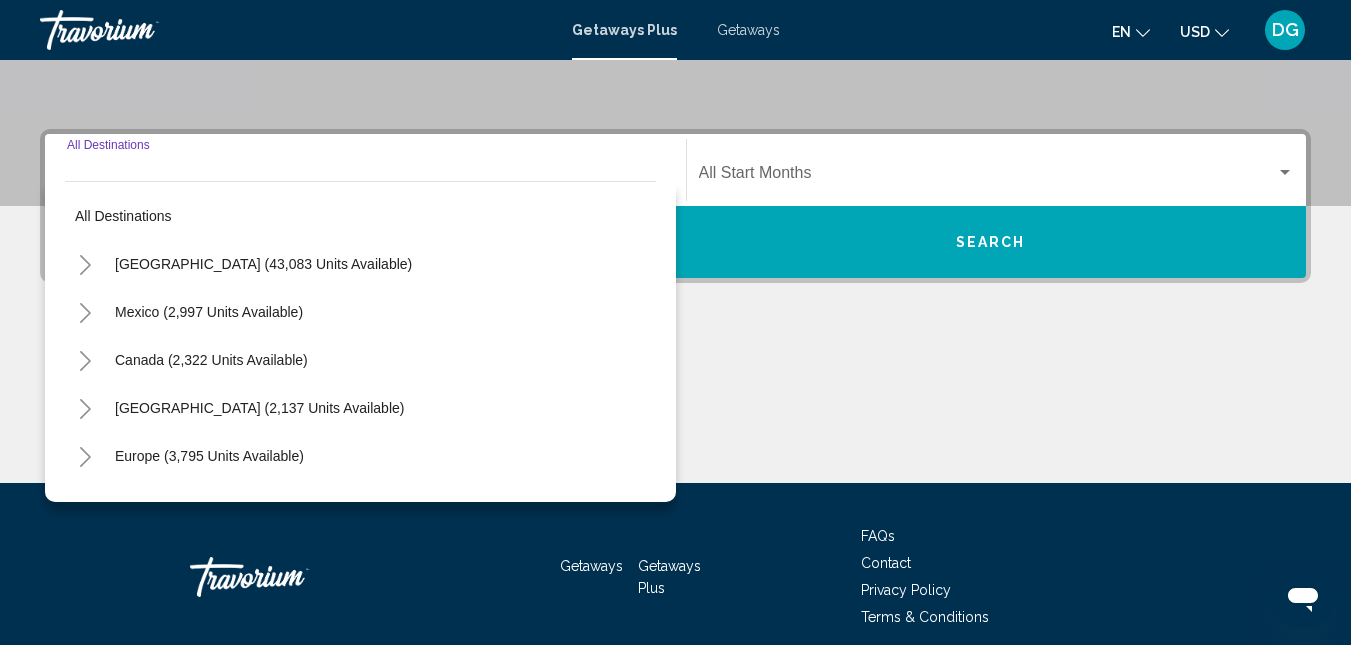 scroll, scrollTop: 458, scrollLeft: 0, axis: vertical 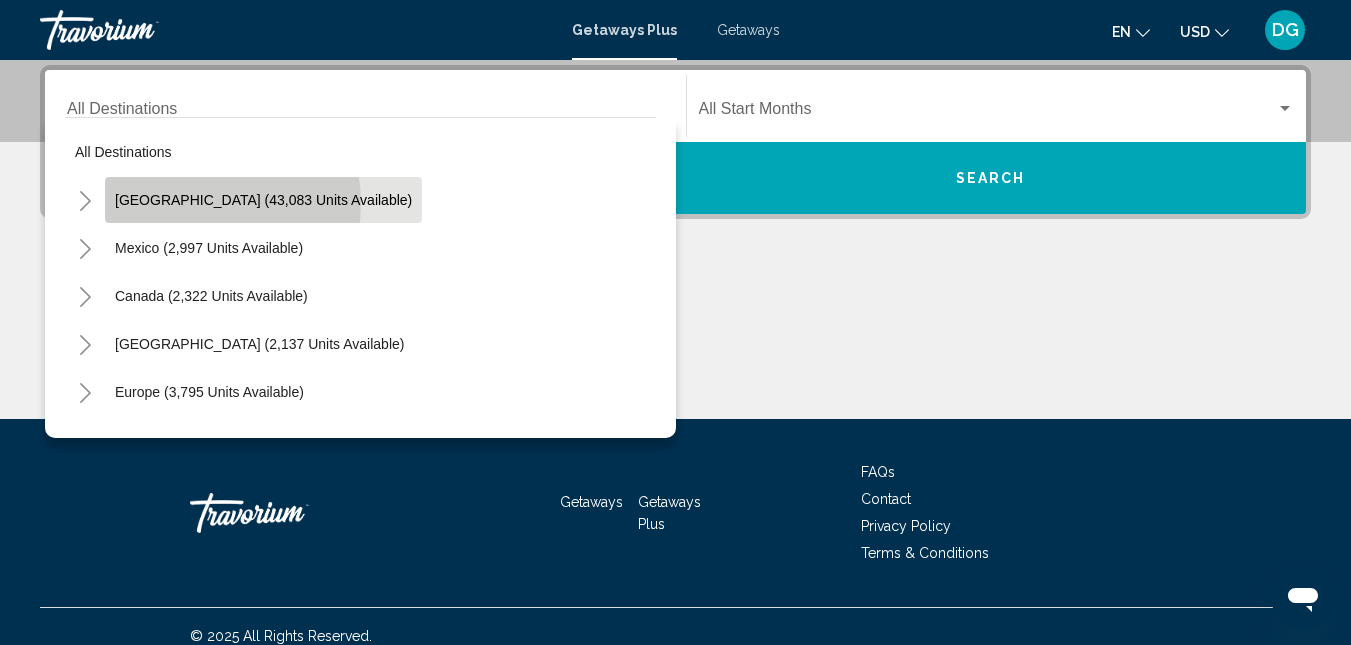 click on "[GEOGRAPHIC_DATA] (43,083 units available)" 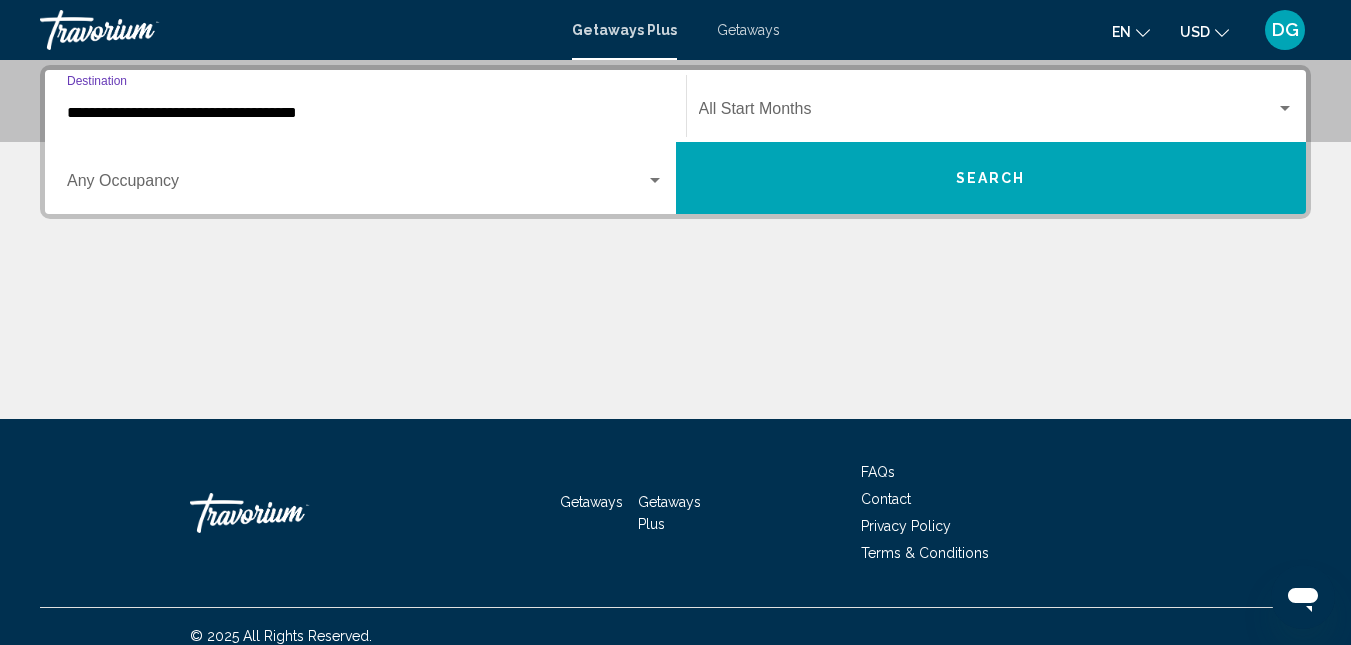 click at bounding box center (356, 185) 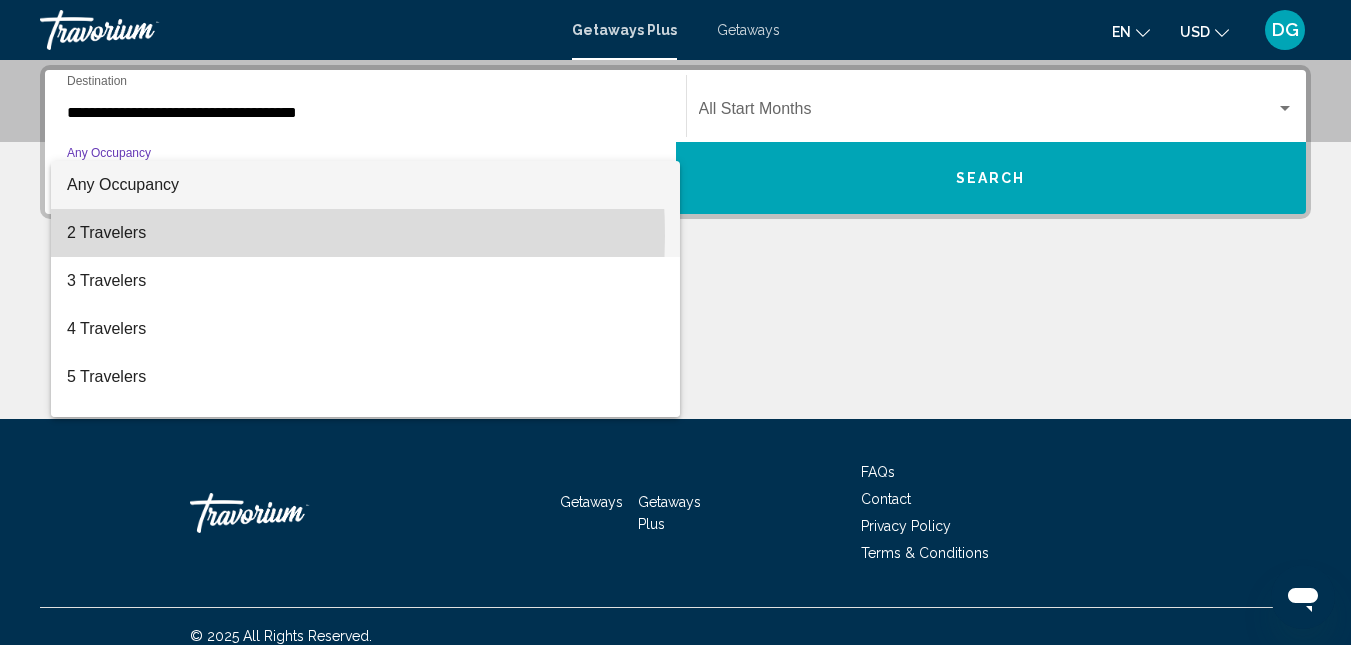 click on "2 Travelers" at bounding box center [365, 233] 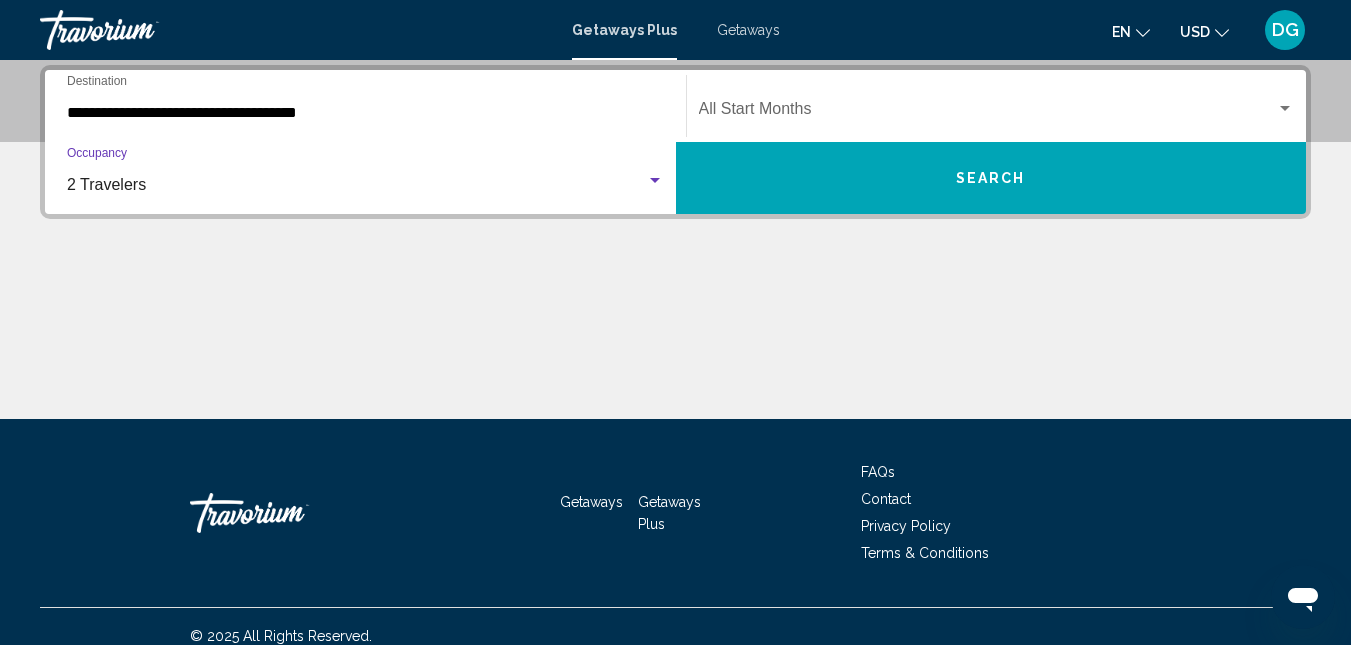 click on "Search" at bounding box center [991, 178] 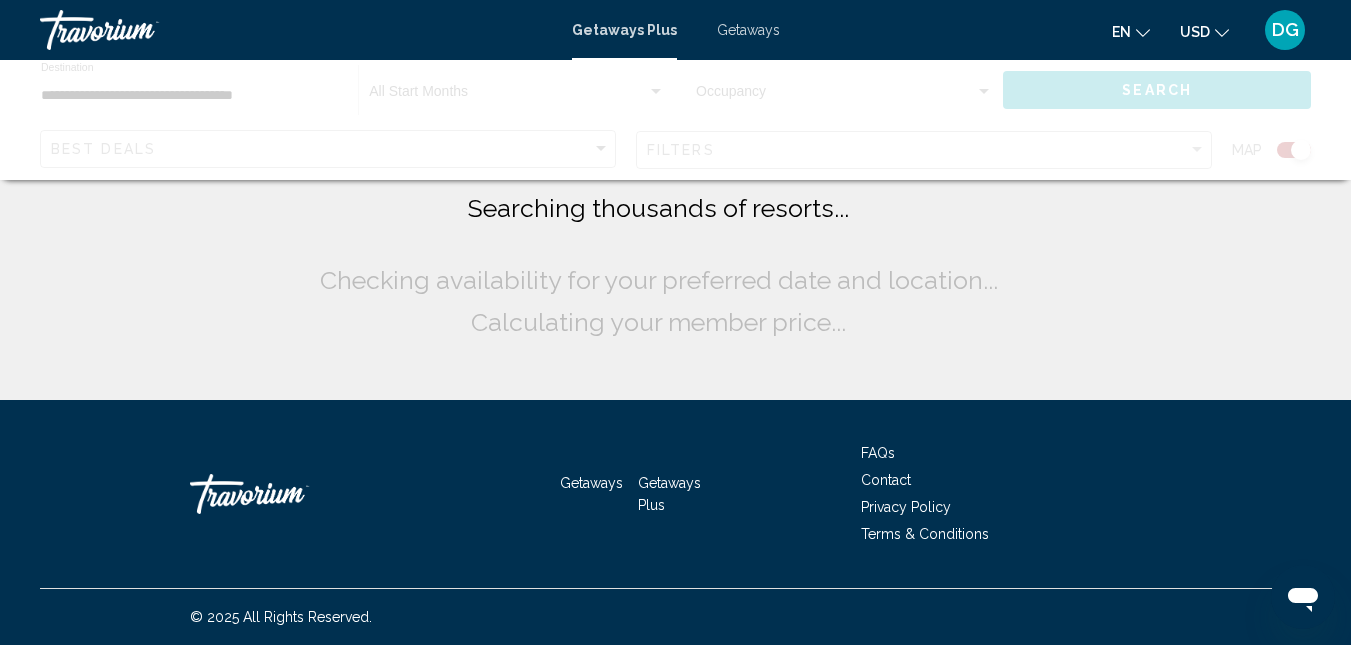 scroll, scrollTop: 0, scrollLeft: 0, axis: both 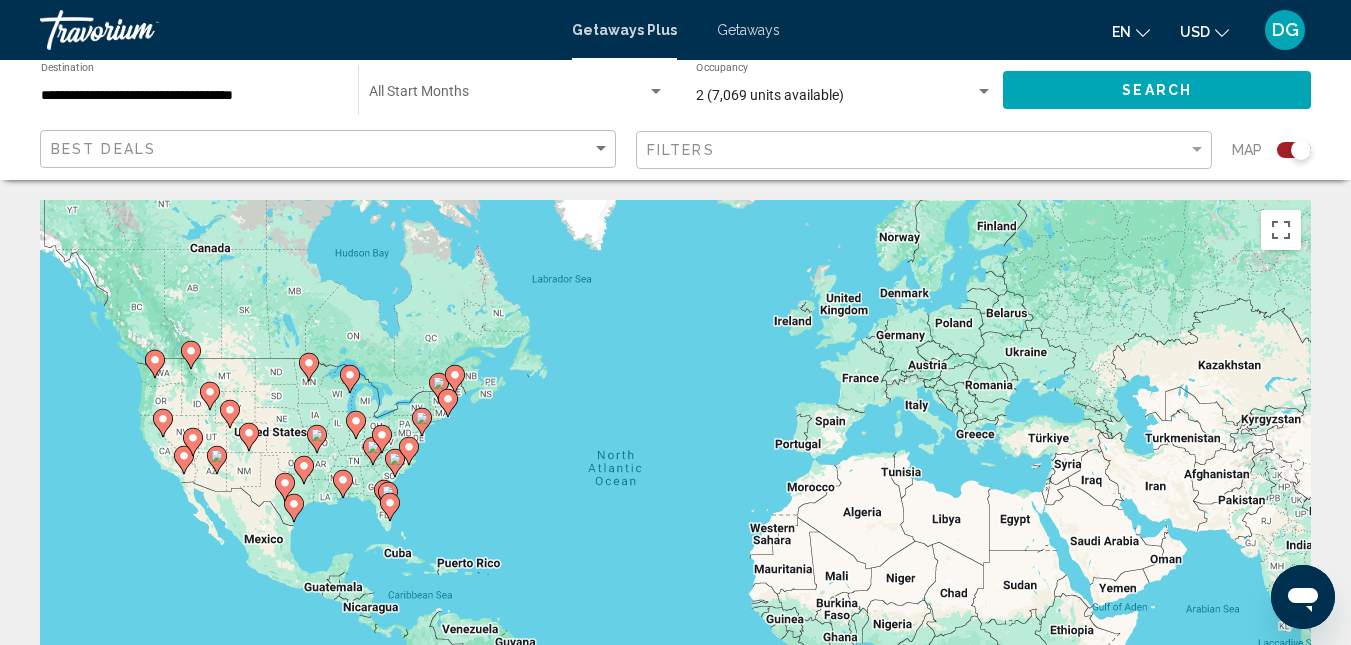 click on "To navigate, press the arrow keys. To activate drag with keyboard, press Alt + Enter. Once in keyboard drag state, use the arrow keys to move the marker. To complete the drag, press the Enter key. To cancel, press Escape." at bounding box center (675, 500) 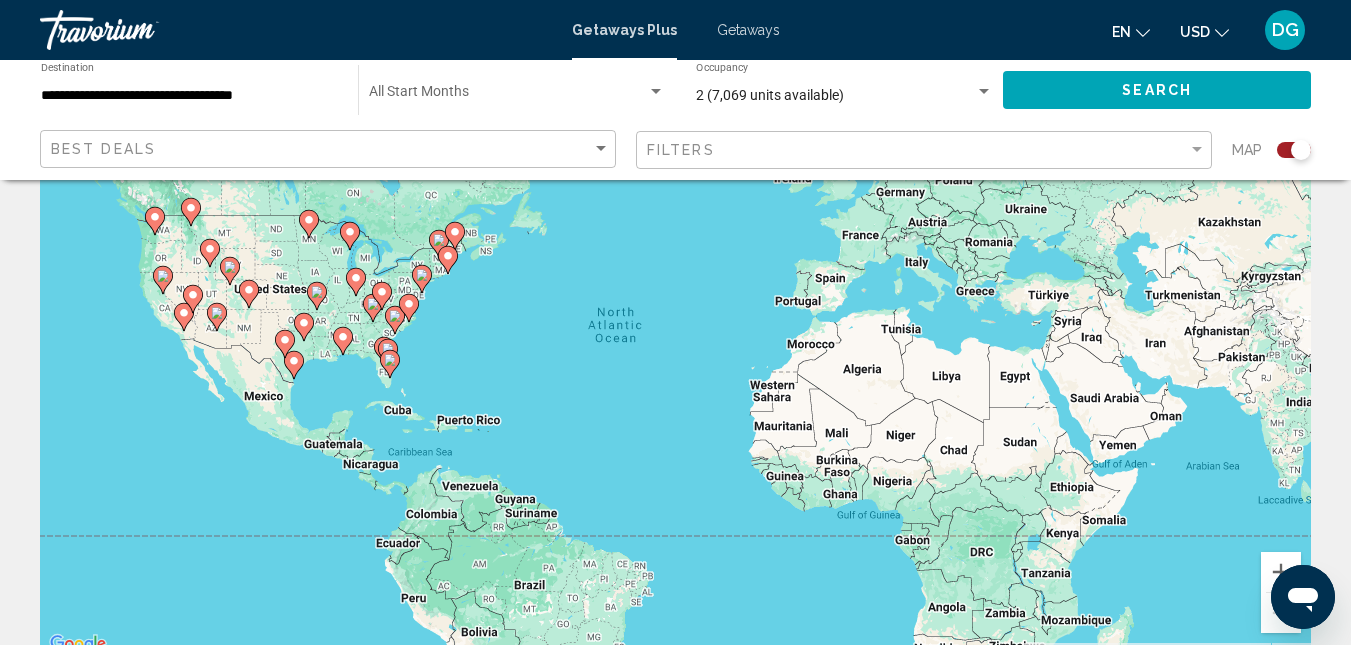 scroll, scrollTop: 100, scrollLeft: 0, axis: vertical 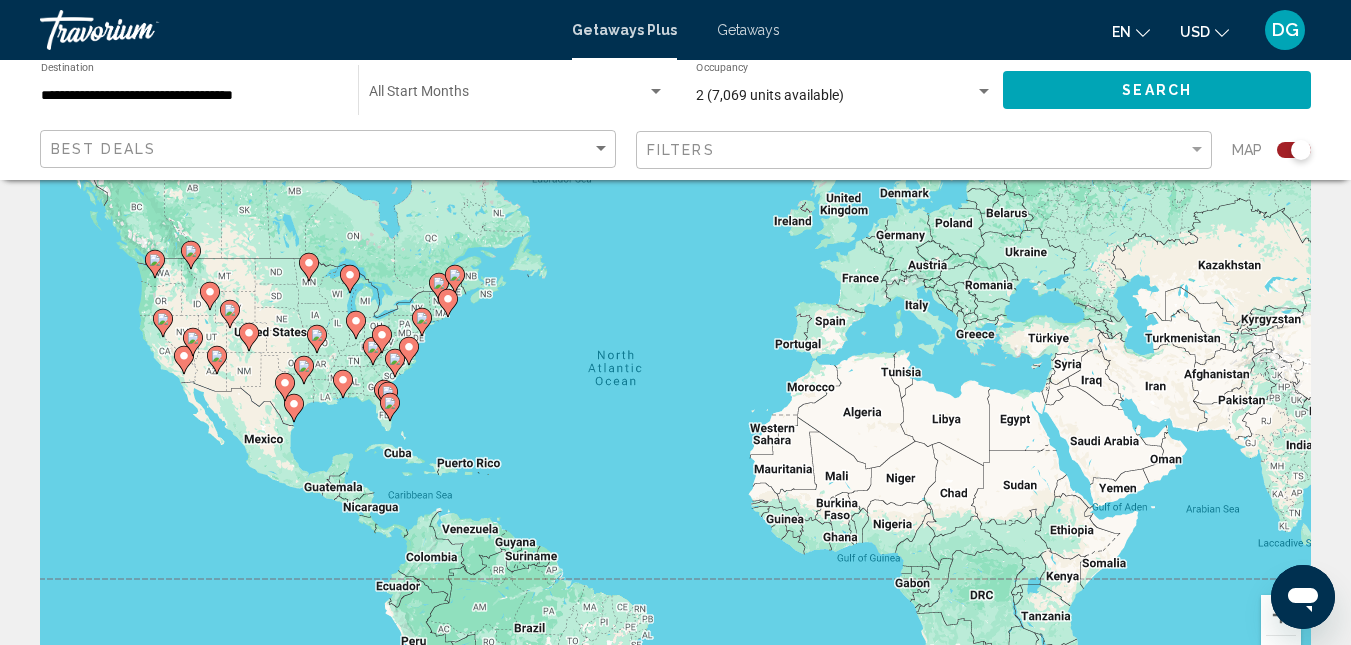 click 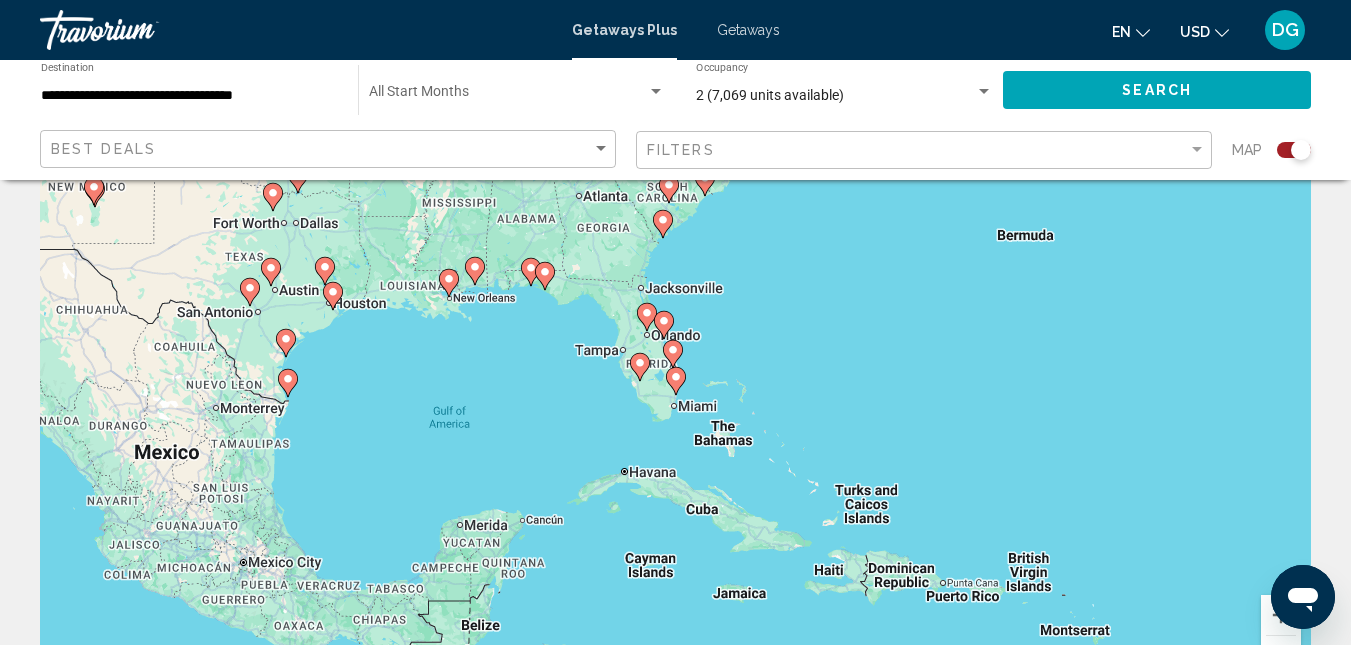 click 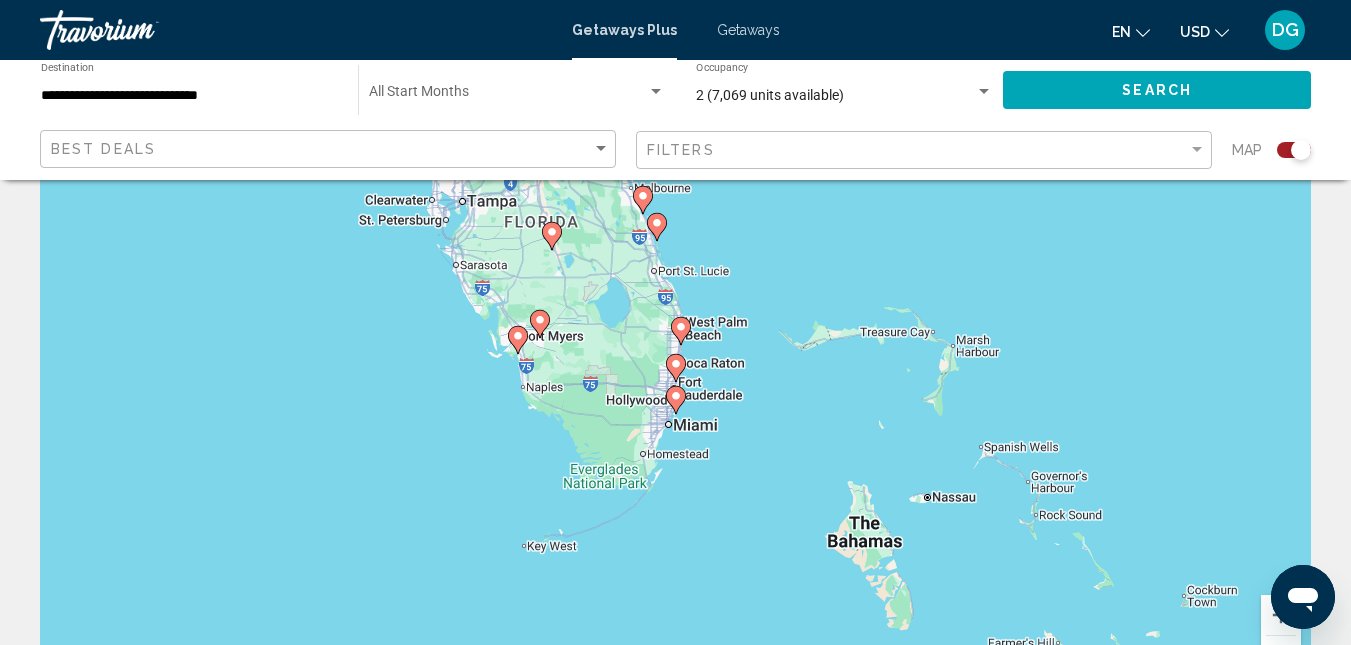 click 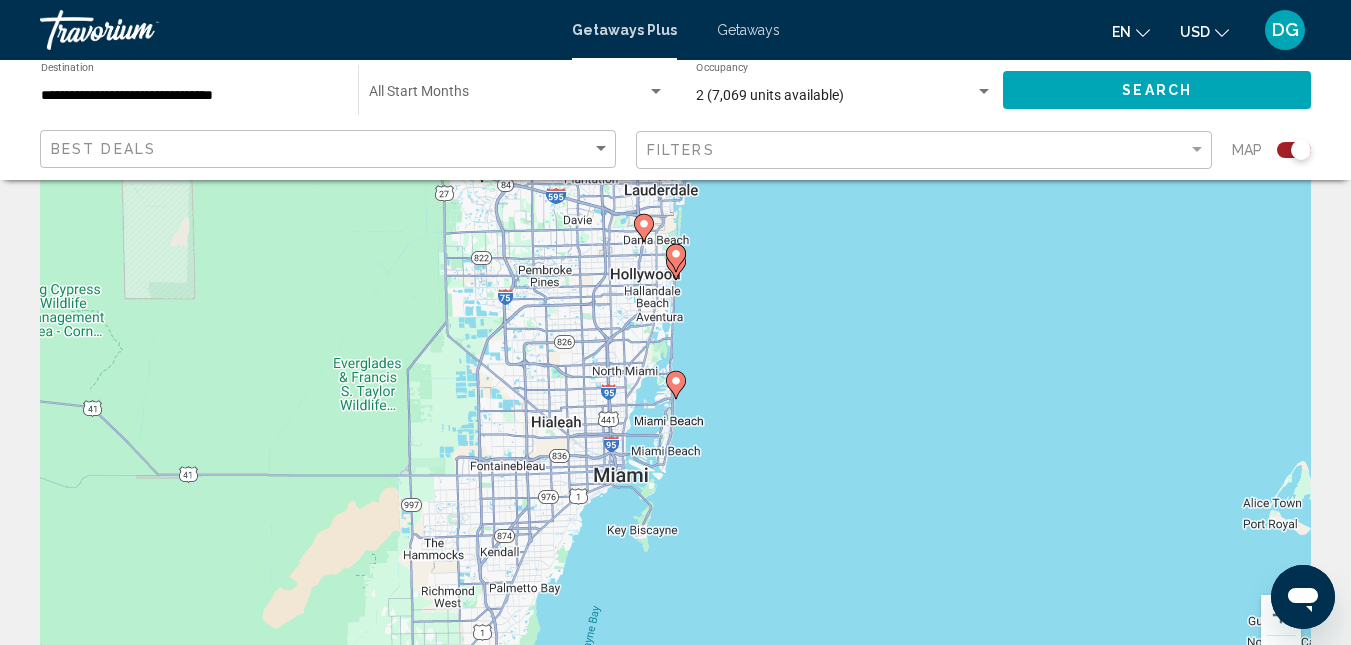 click 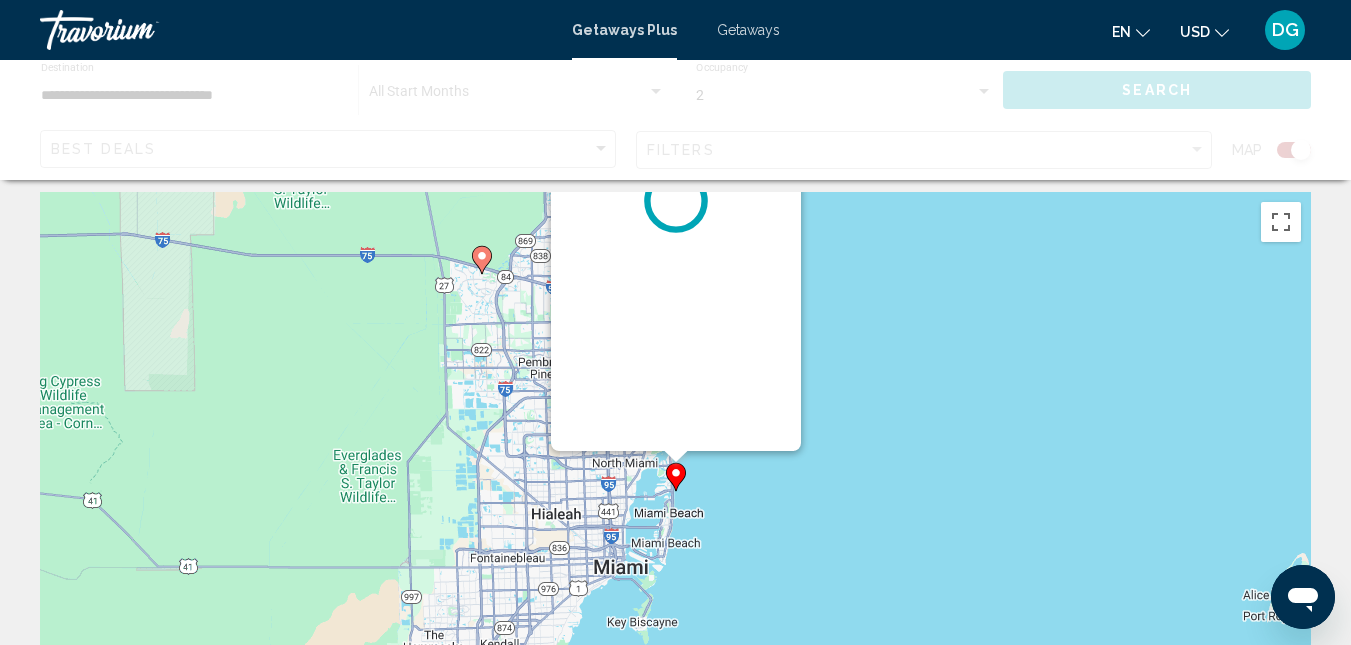 scroll, scrollTop: 0, scrollLeft: 0, axis: both 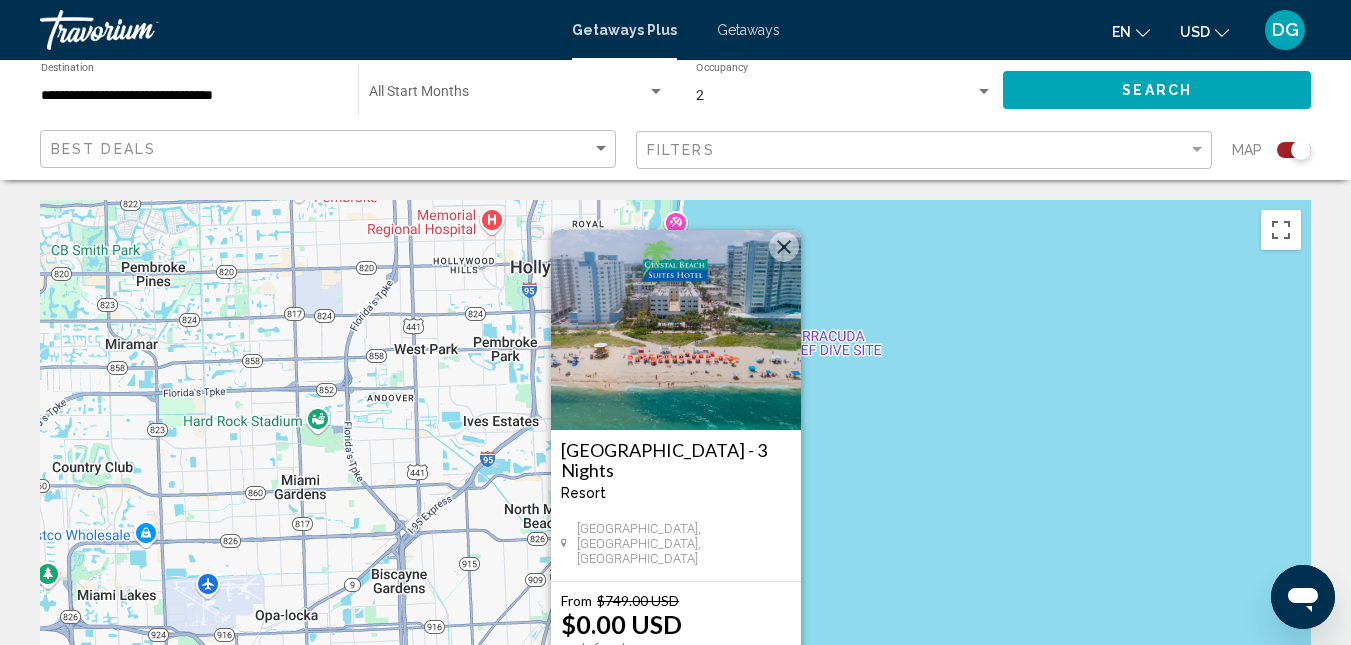 click at bounding box center (784, 247) 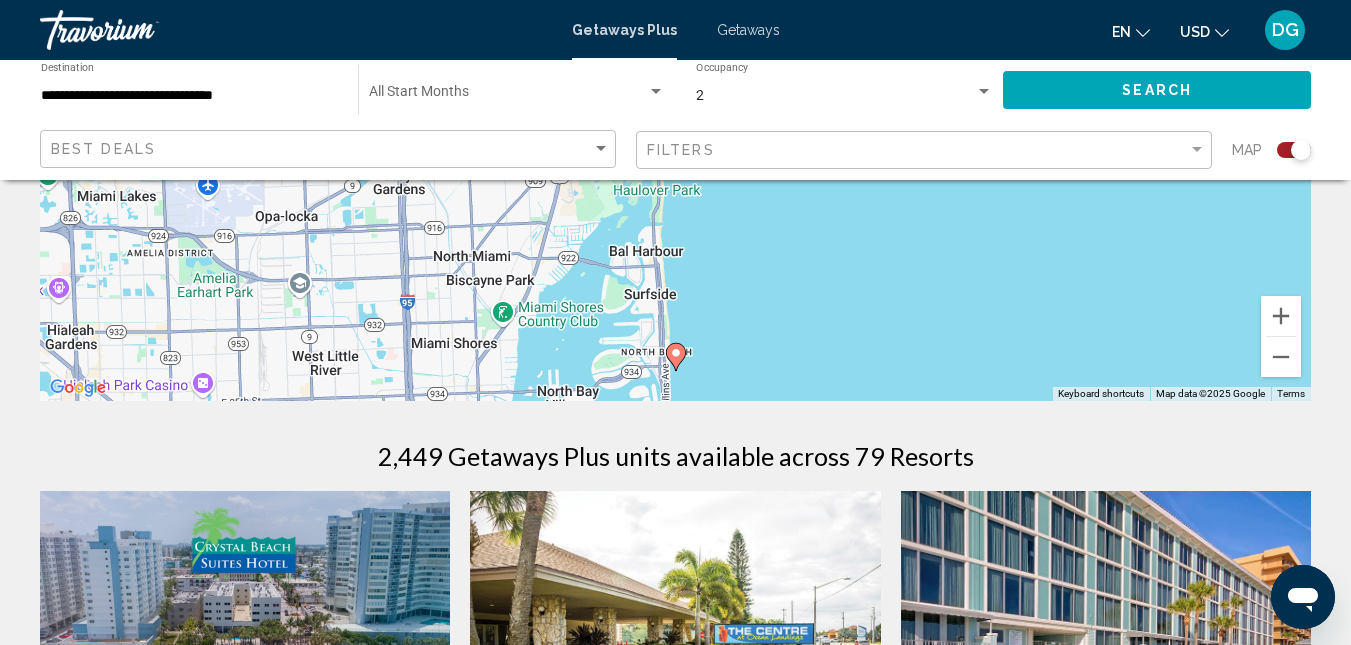 scroll, scrollTop: 400, scrollLeft: 0, axis: vertical 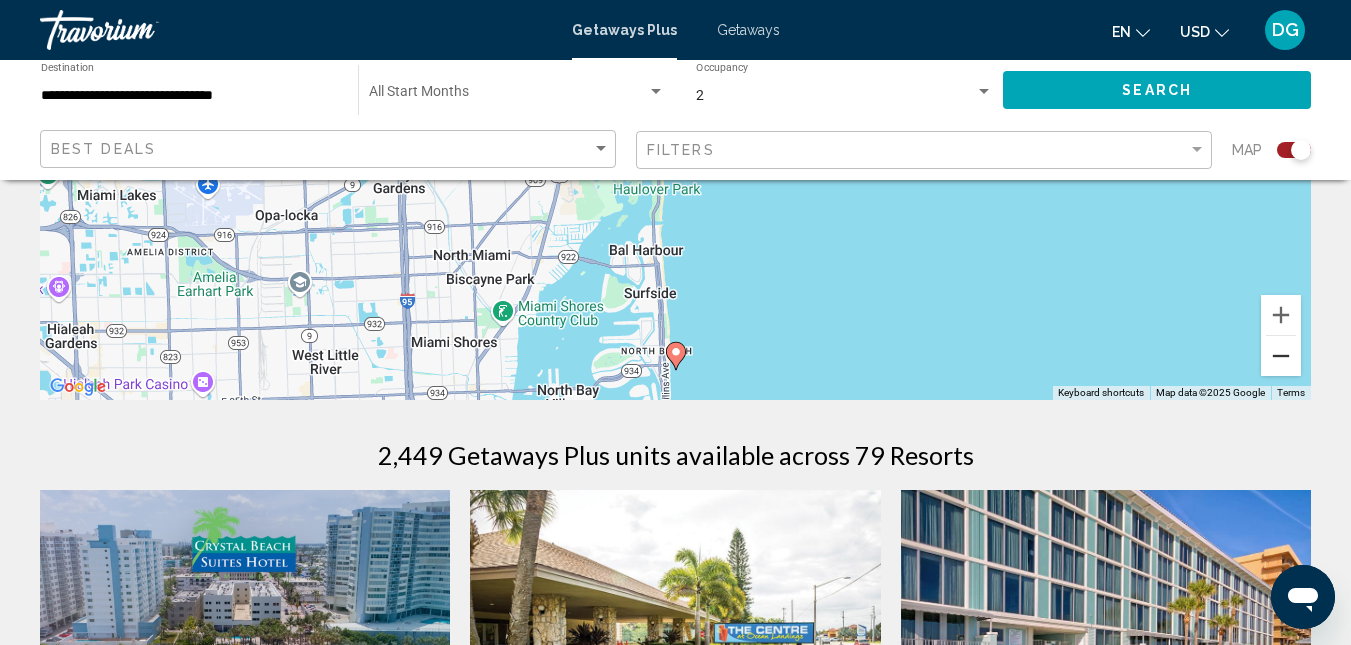 click at bounding box center [1281, 356] 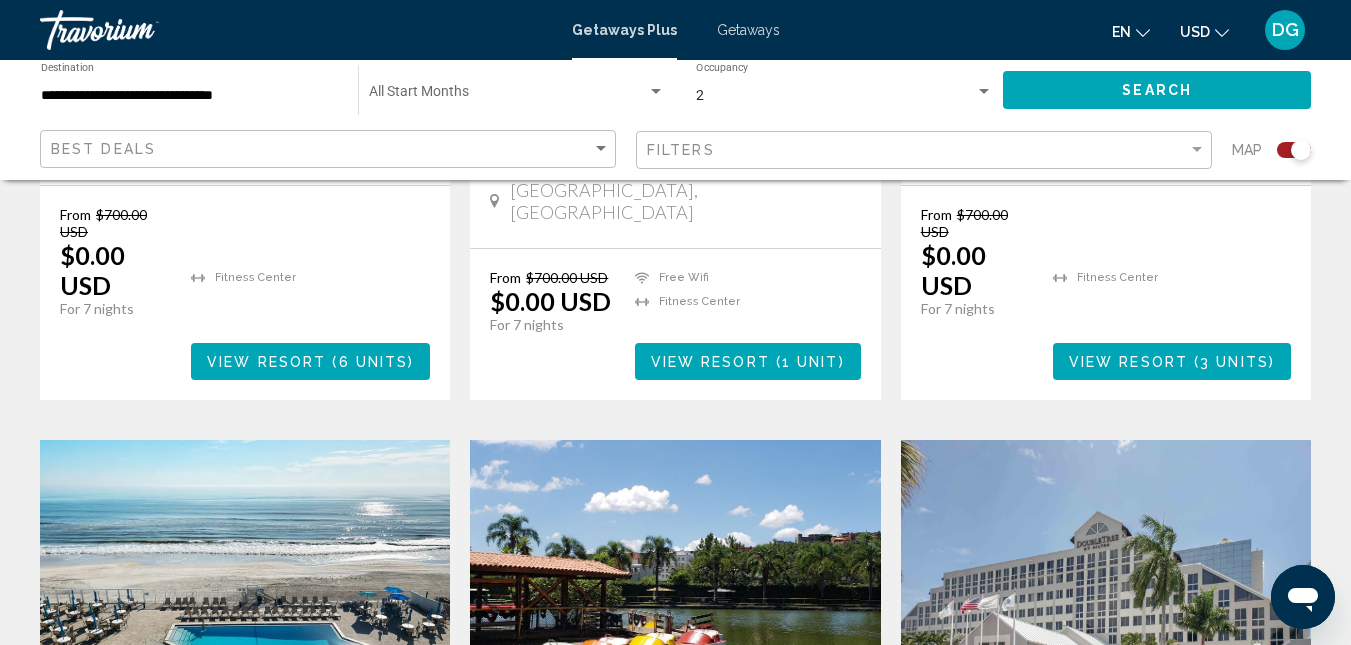 scroll, scrollTop: 2600, scrollLeft: 0, axis: vertical 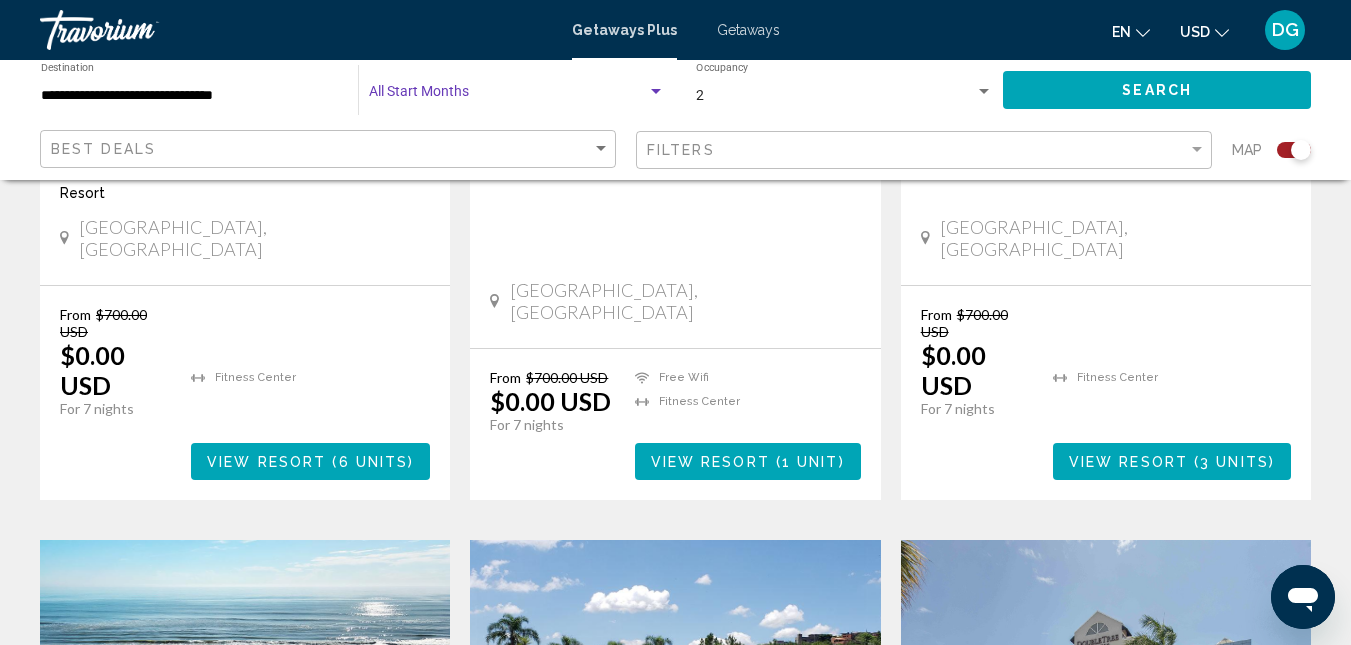 click at bounding box center [656, 92] 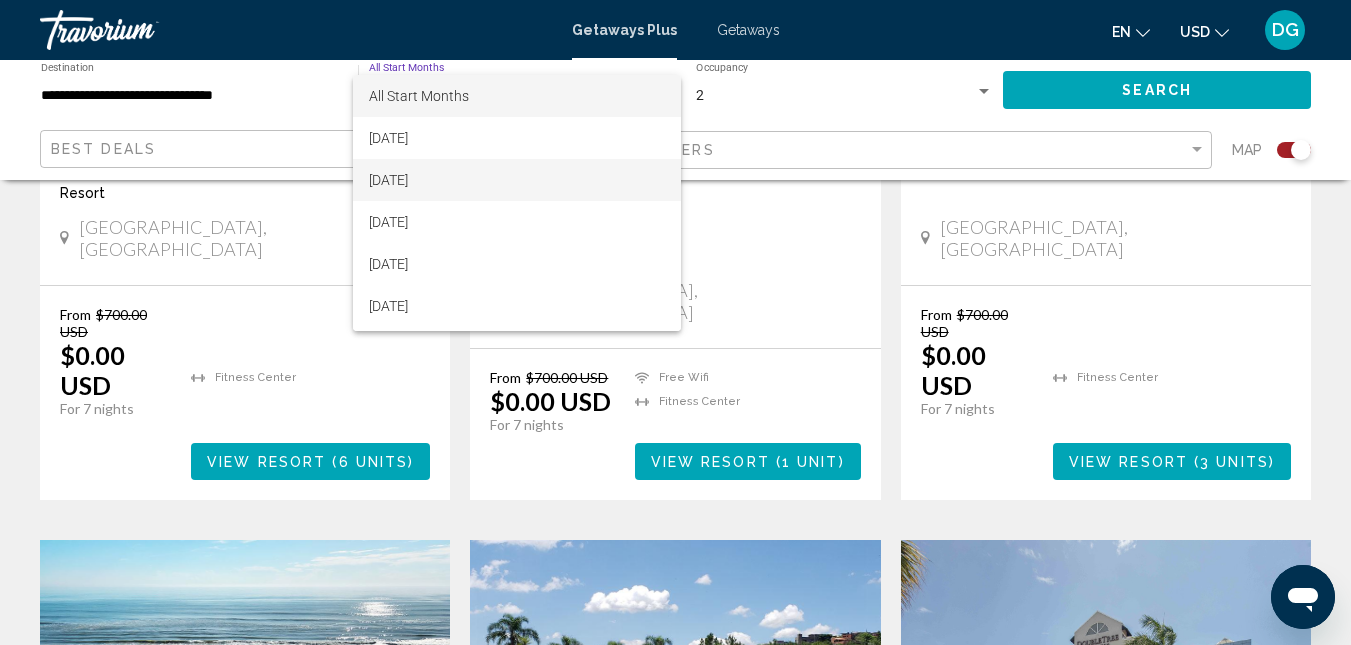 click on "[DATE]" at bounding box center [517, 180] 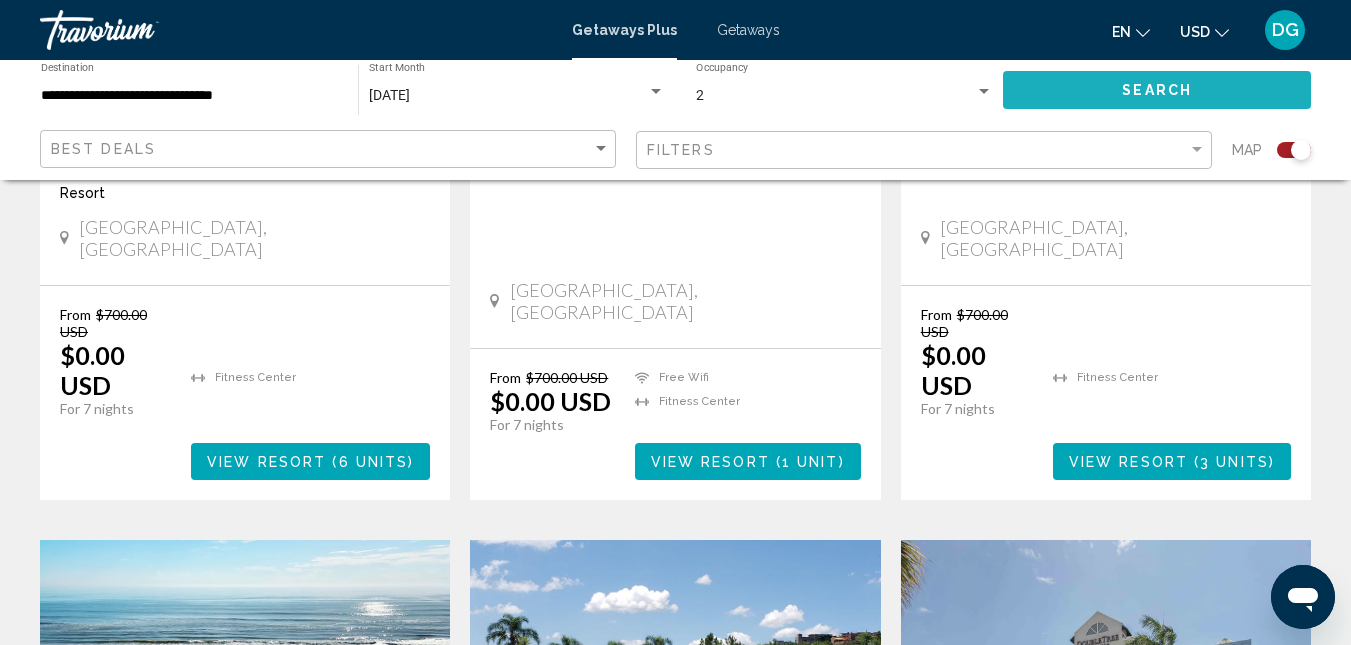 click on "Search" 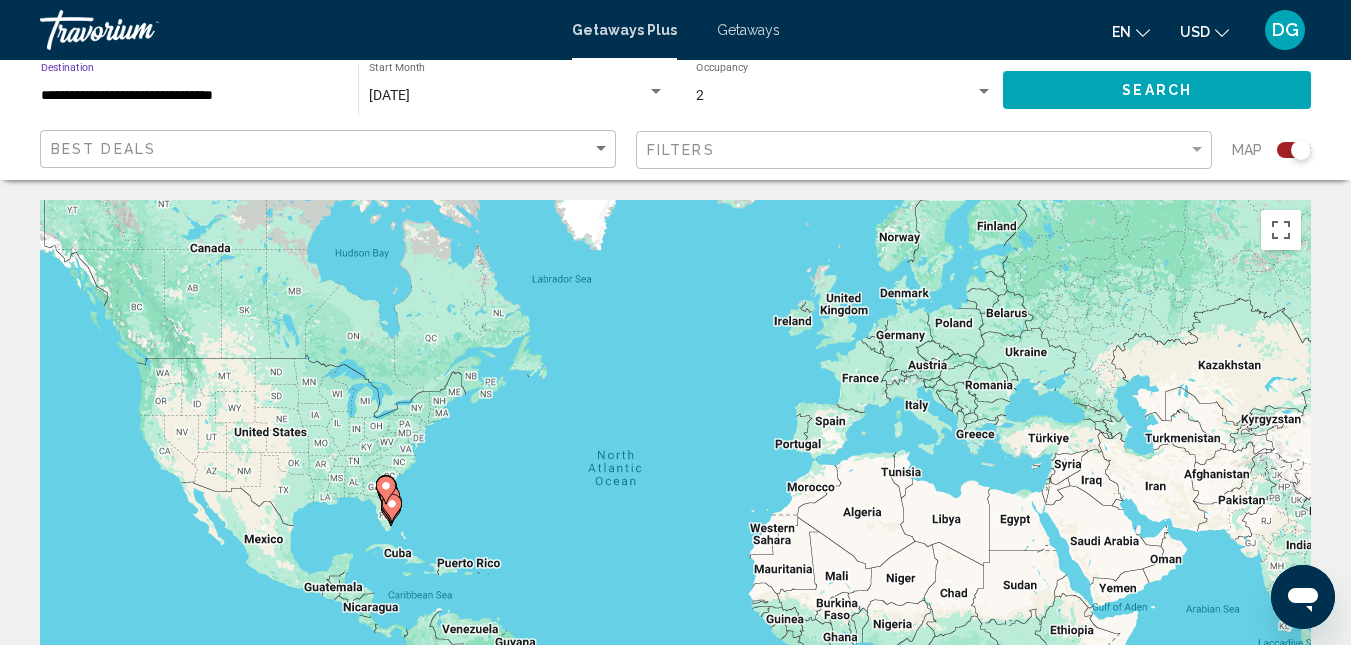 click on "**********" at bounding box center [189, 96] 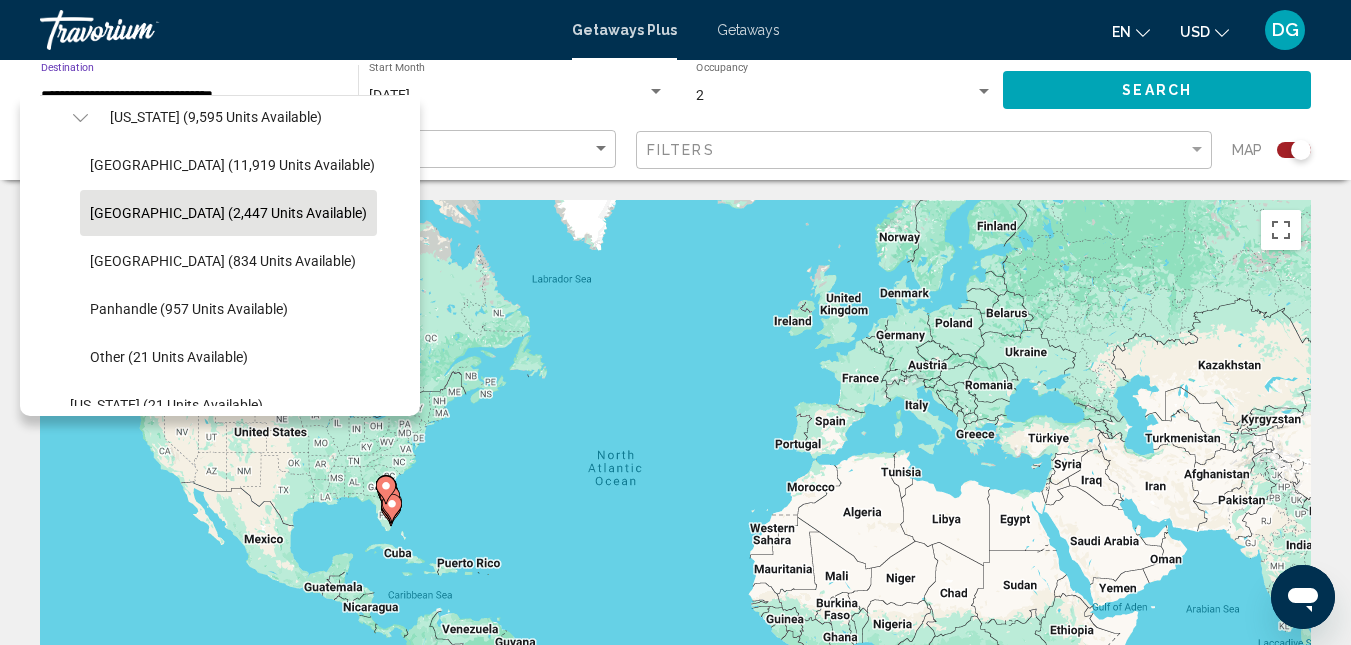 scroll, scrollTop: 271, scrollLeft: 0, axis: vertical 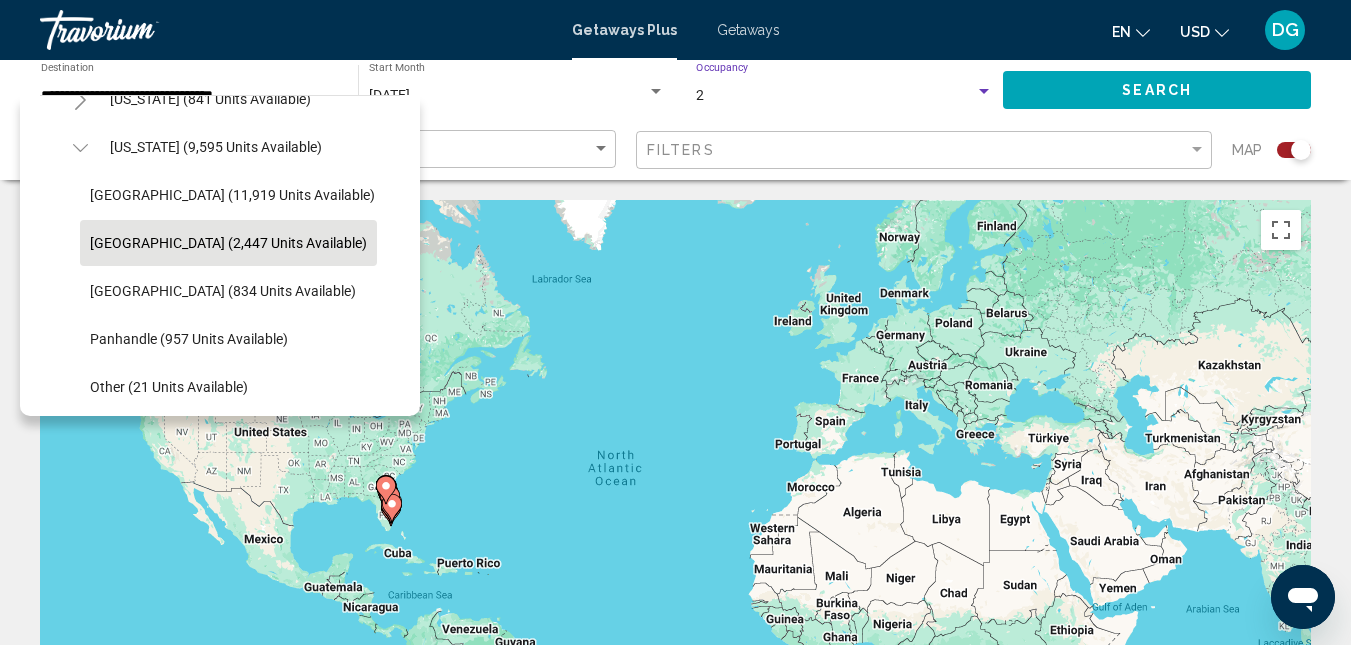 click on "2" at bounding box center [835, 96] 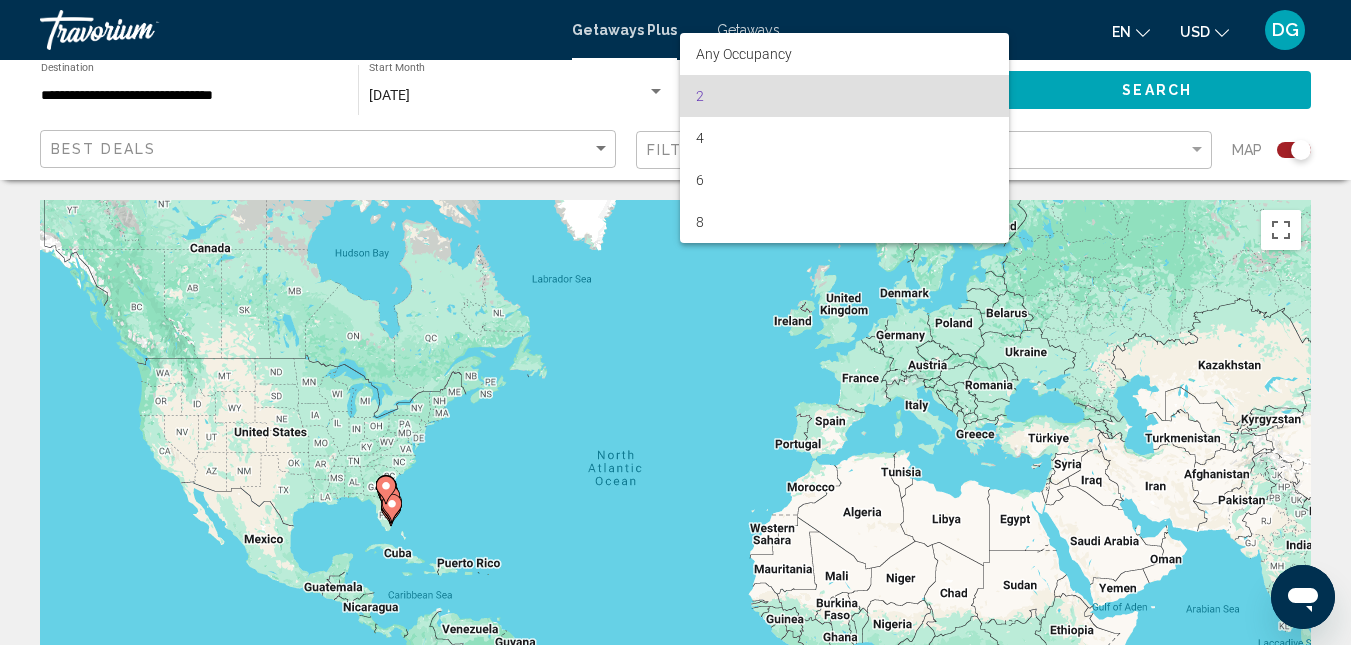 click at bounding box center [675, 322] 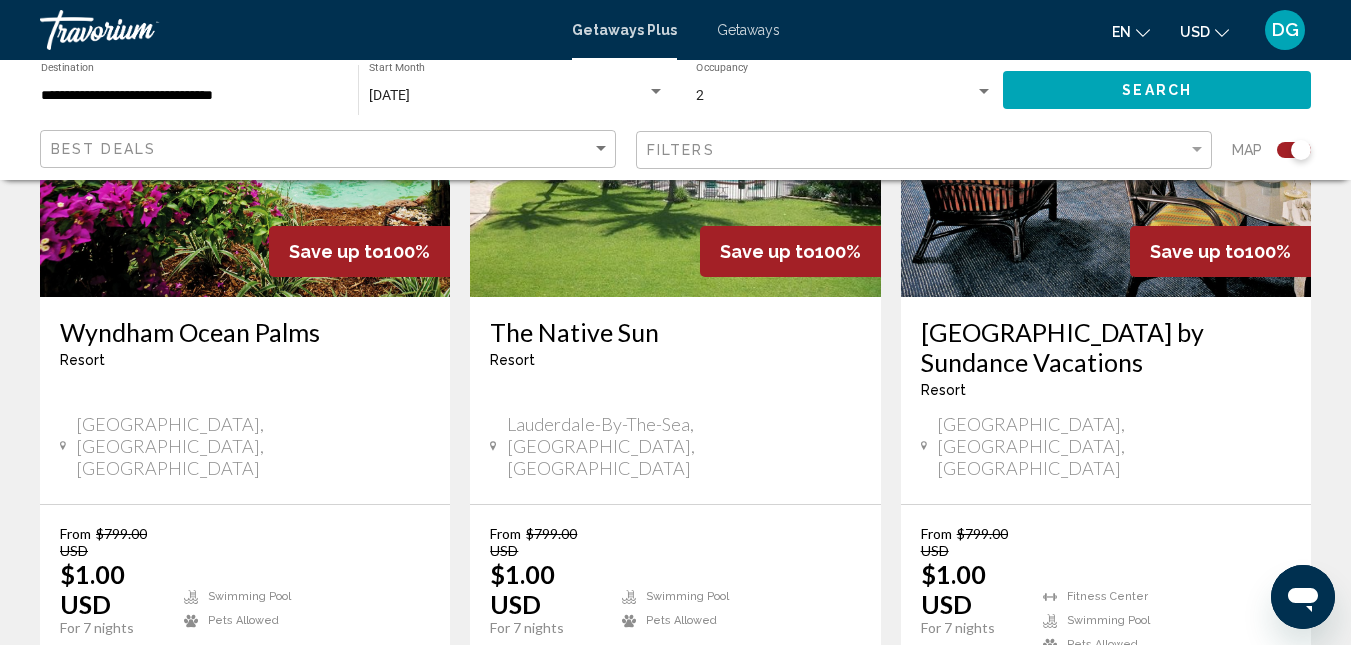 scroll, scrollTop: 3381, scrollLeft: 0, axis: vertical 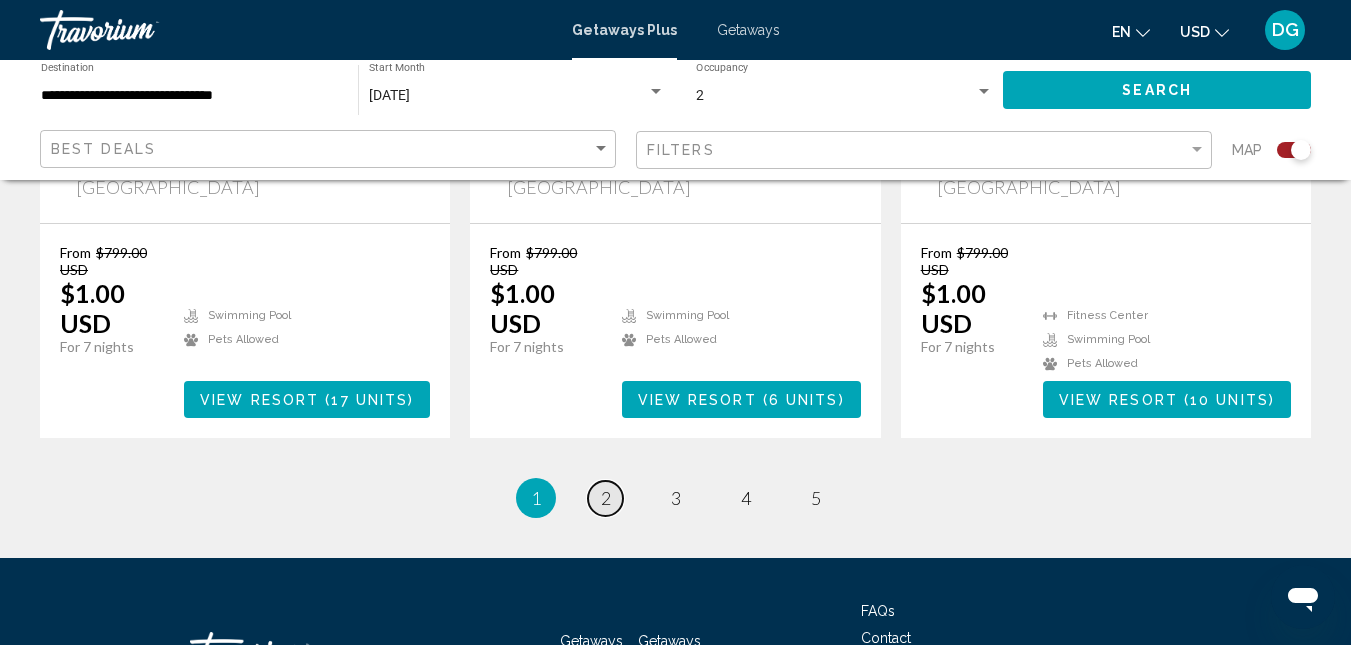 click on "2" at bounding box center [606, 498] 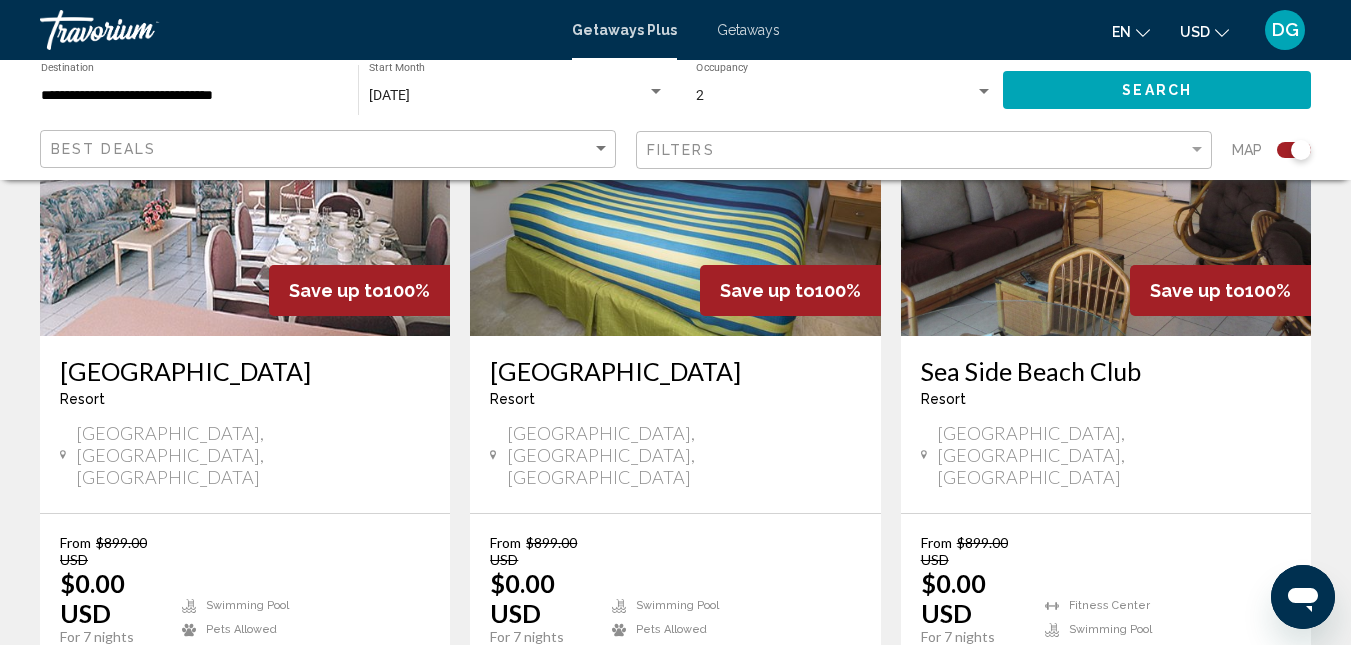 scroll, scrollTop: 3200, scrollLeft: 0, axis: vertical 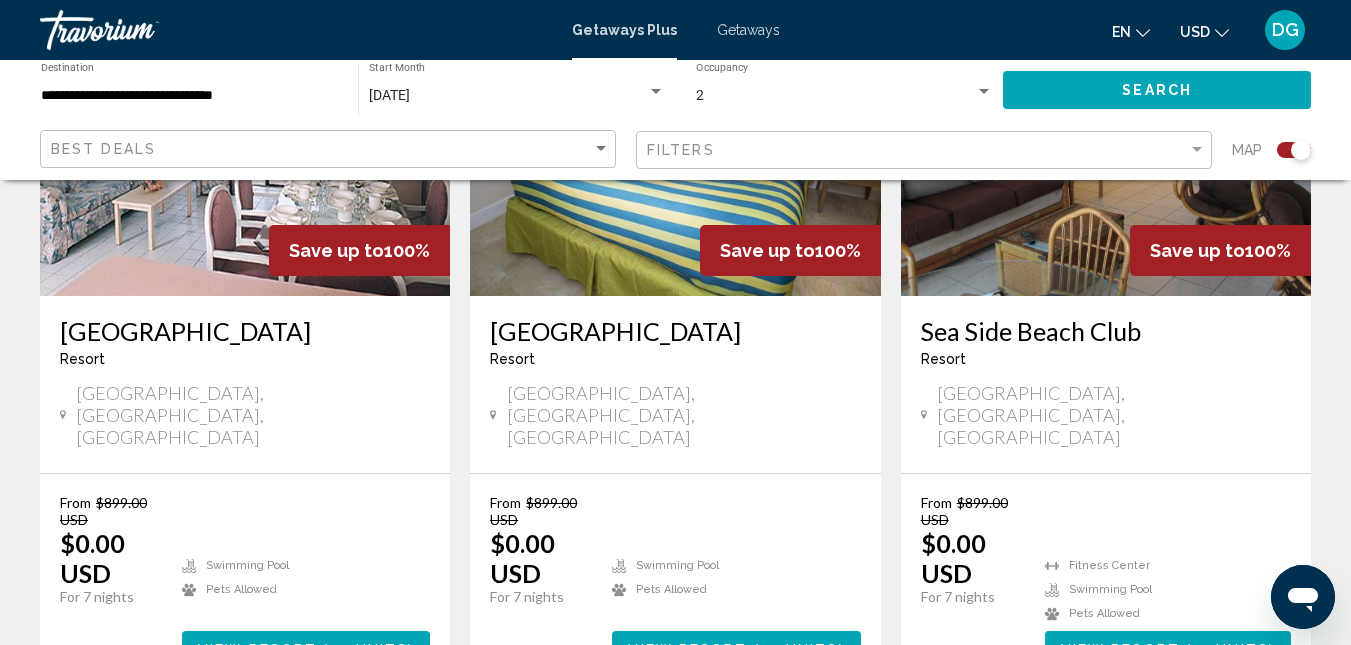 click on "3" at bounding box center (676, 748) 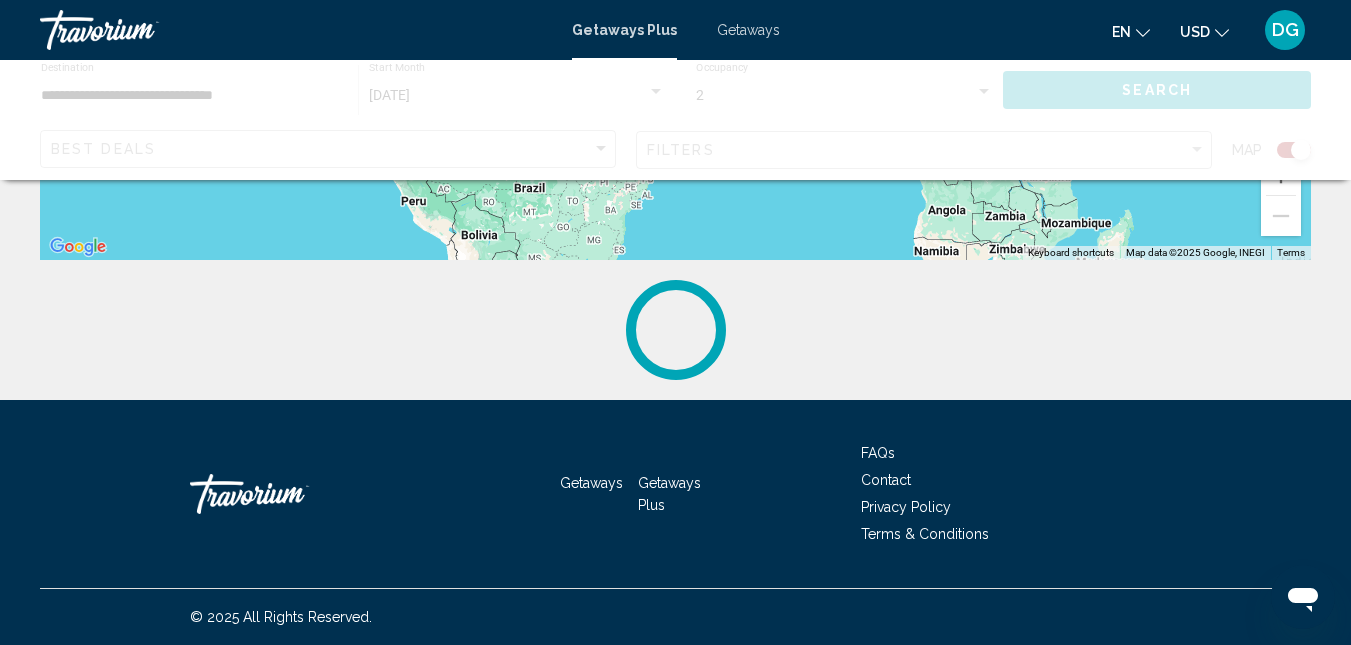 scroll, scrollTop: 0, scrollLeft: 0, axis: both 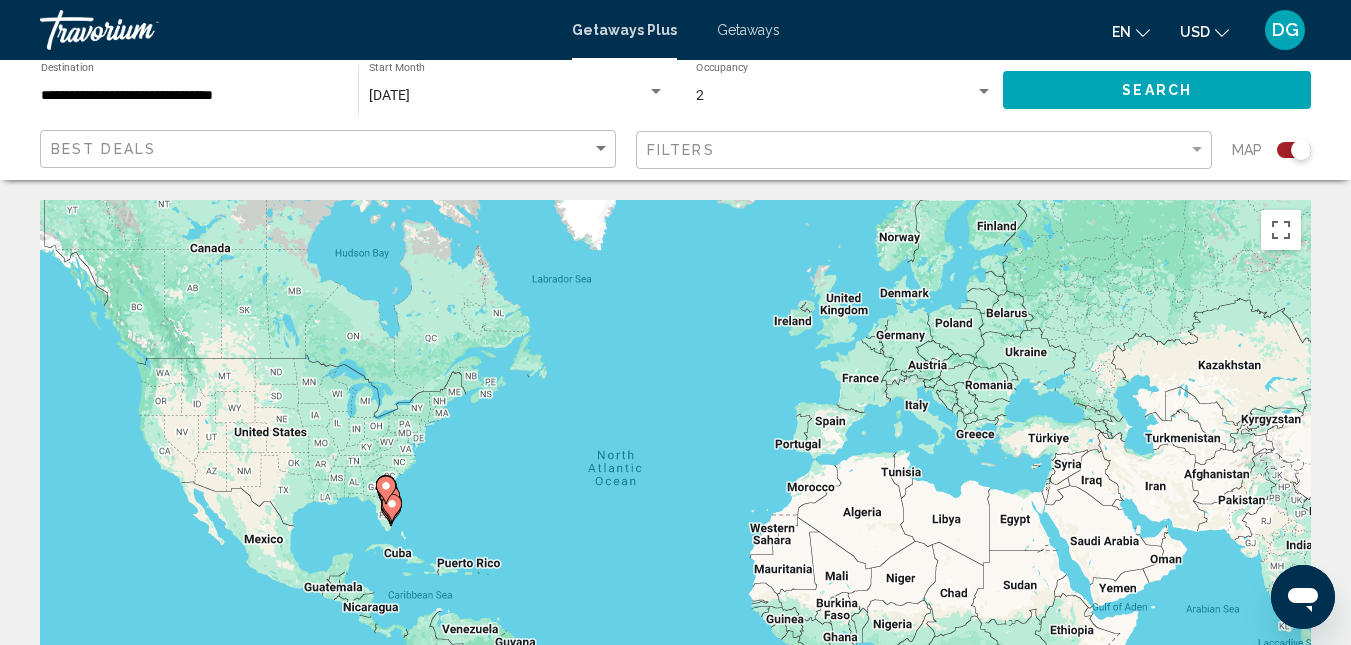click on "**********" at bounding box center [189, 96] 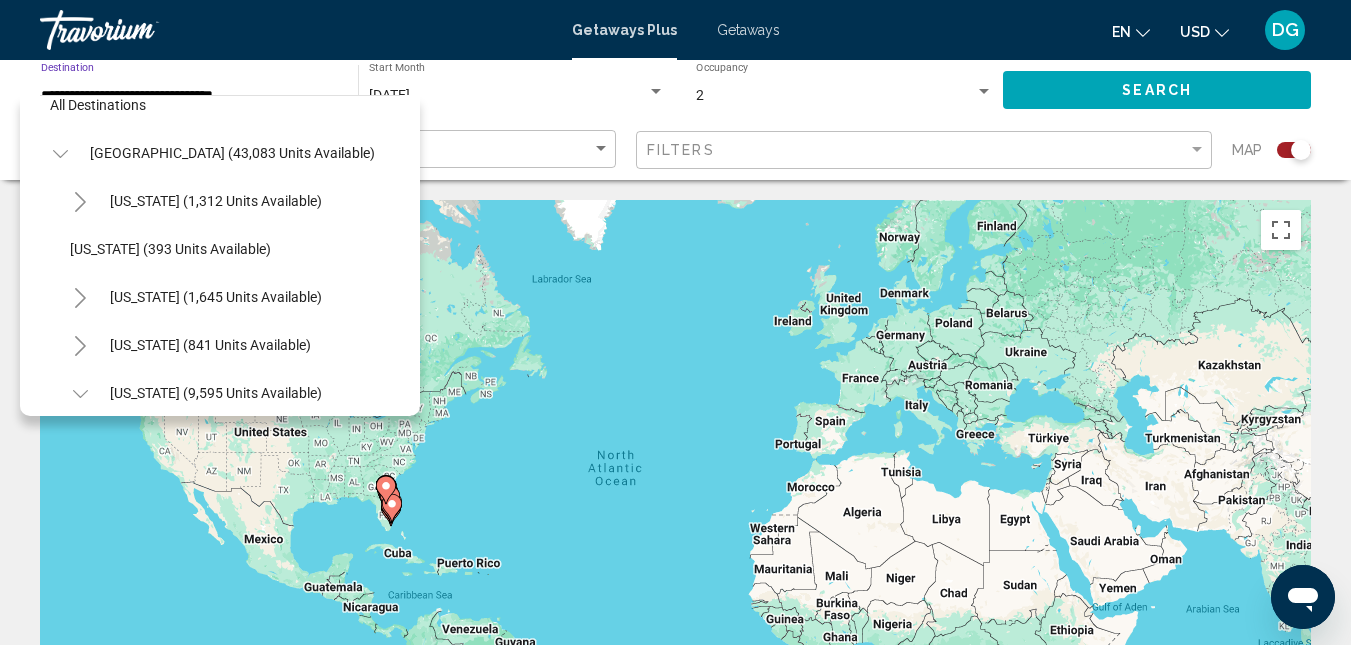scroll, scrollTop: 0, scrollLeft: 0, axis: both 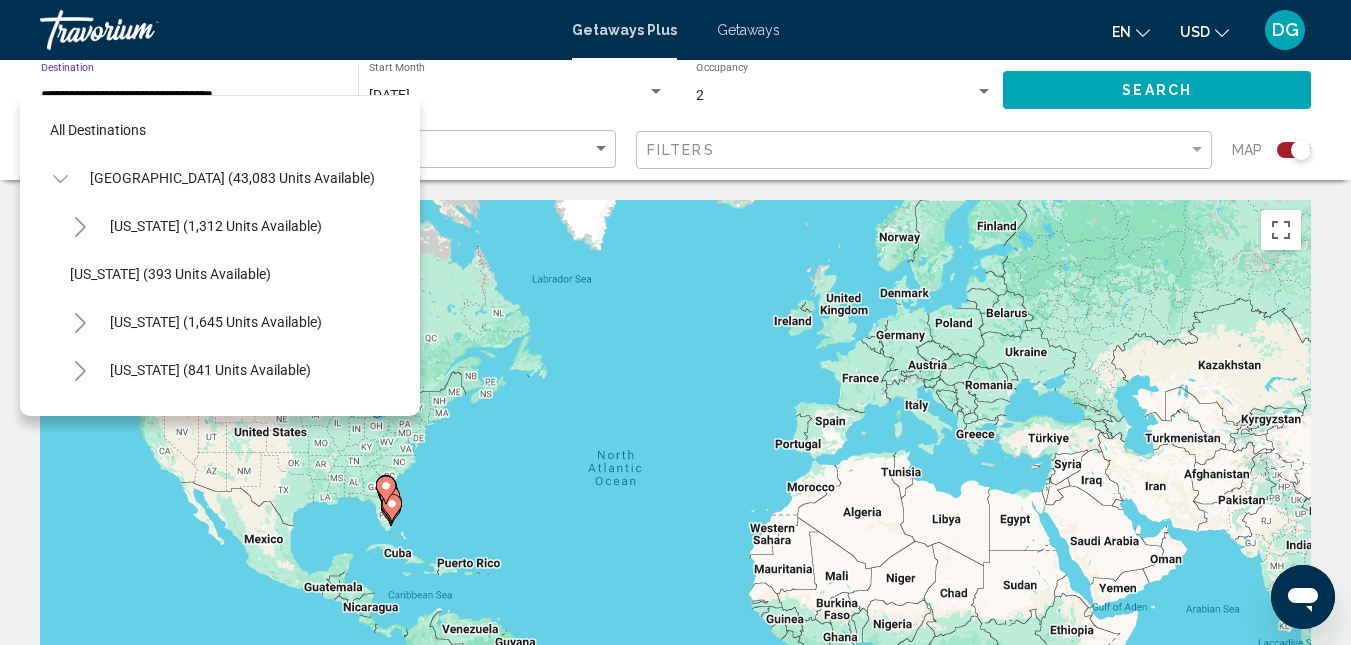 click on "To navigate, press the arrow keys. To activate drag with keyboard, press Alt + Enter. Once in keyboard drag state, use the arrow keys to move the marker. To complete the drag, press the Enter key. To cancel, press Escape." at bounding box center (675, 500) 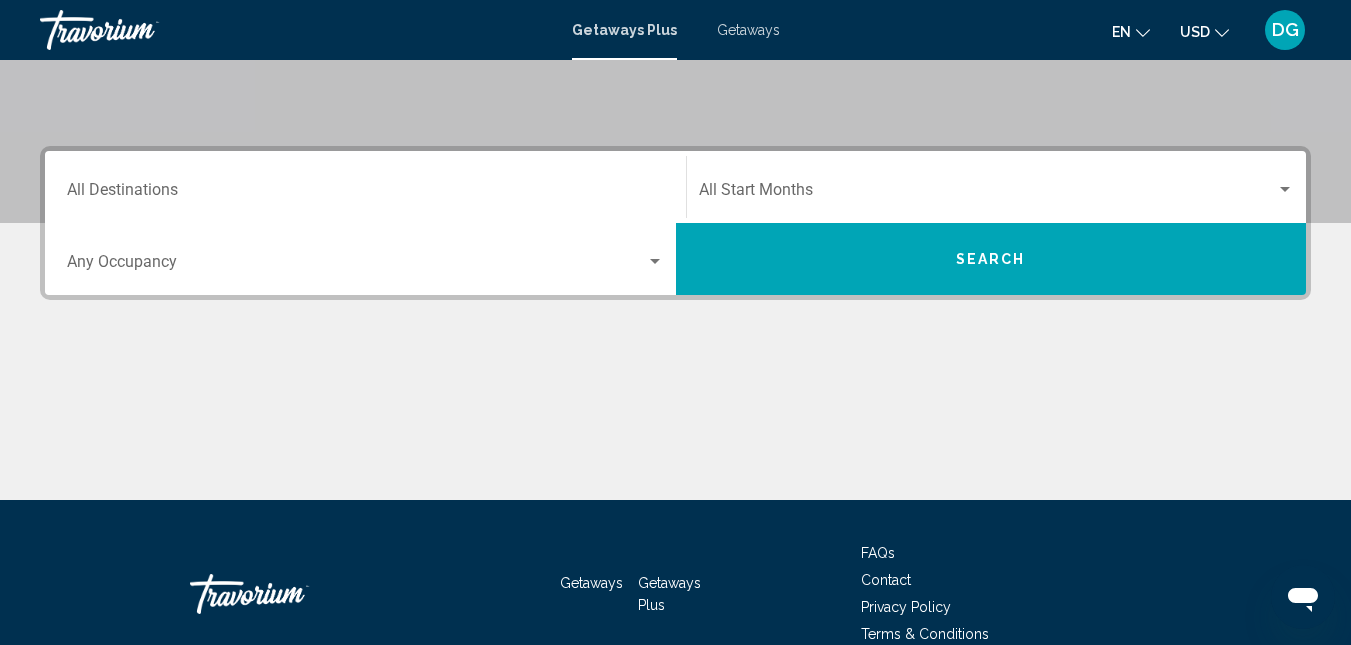 click on "Destination All Destinations" at bounding box center [365, 187] 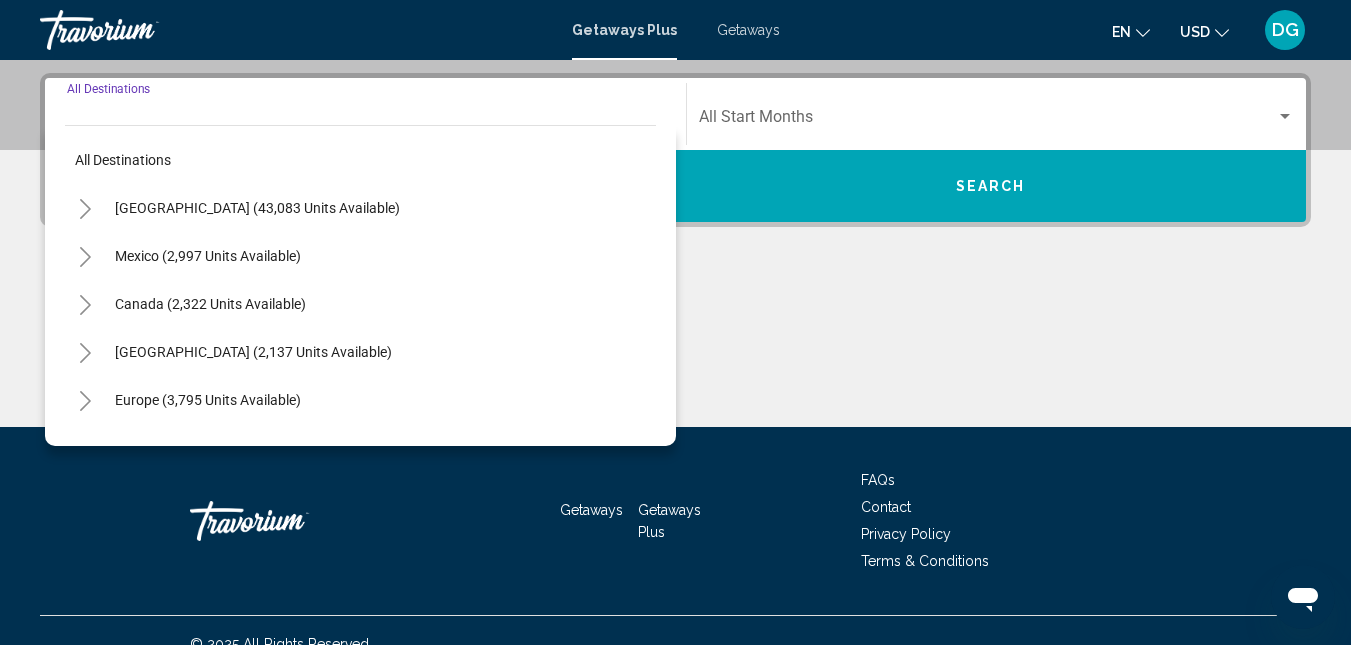 scroll, scrollTop: 458, scrollLeft: 0, axis: vertical 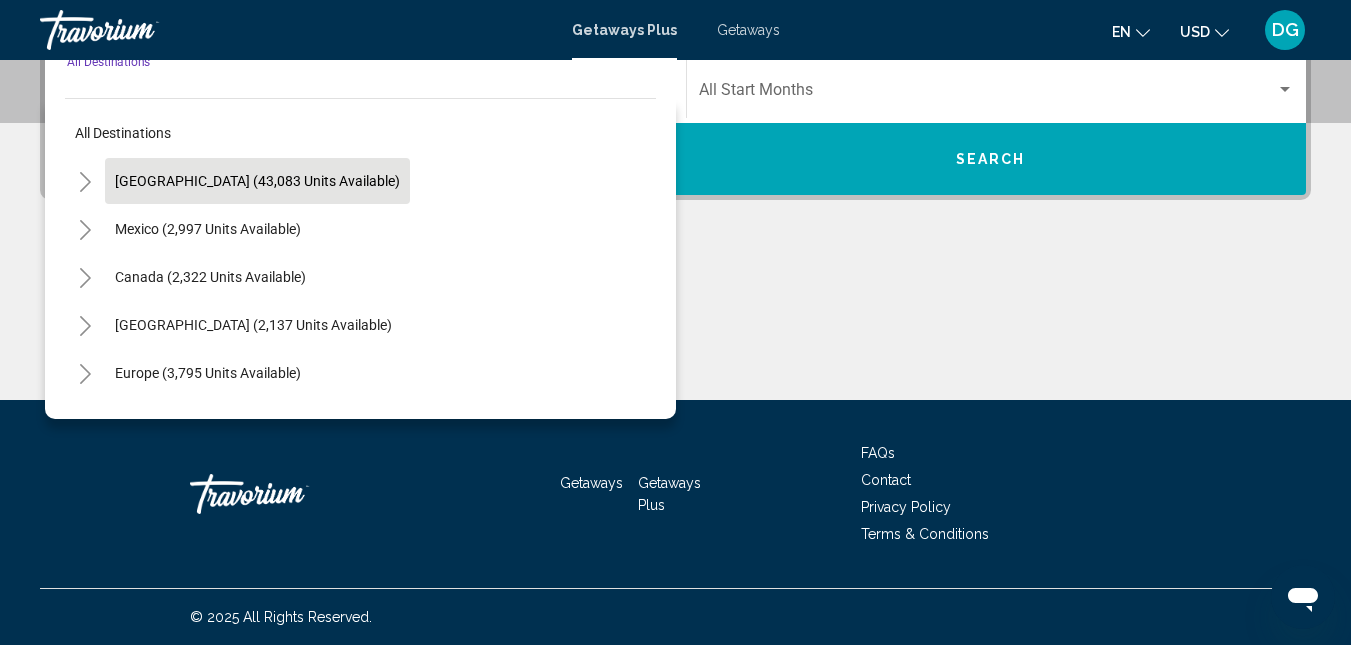 click on "[GEOGRAPHIC_DATA] (43,083 units available)" at bounding box center [208, 229] 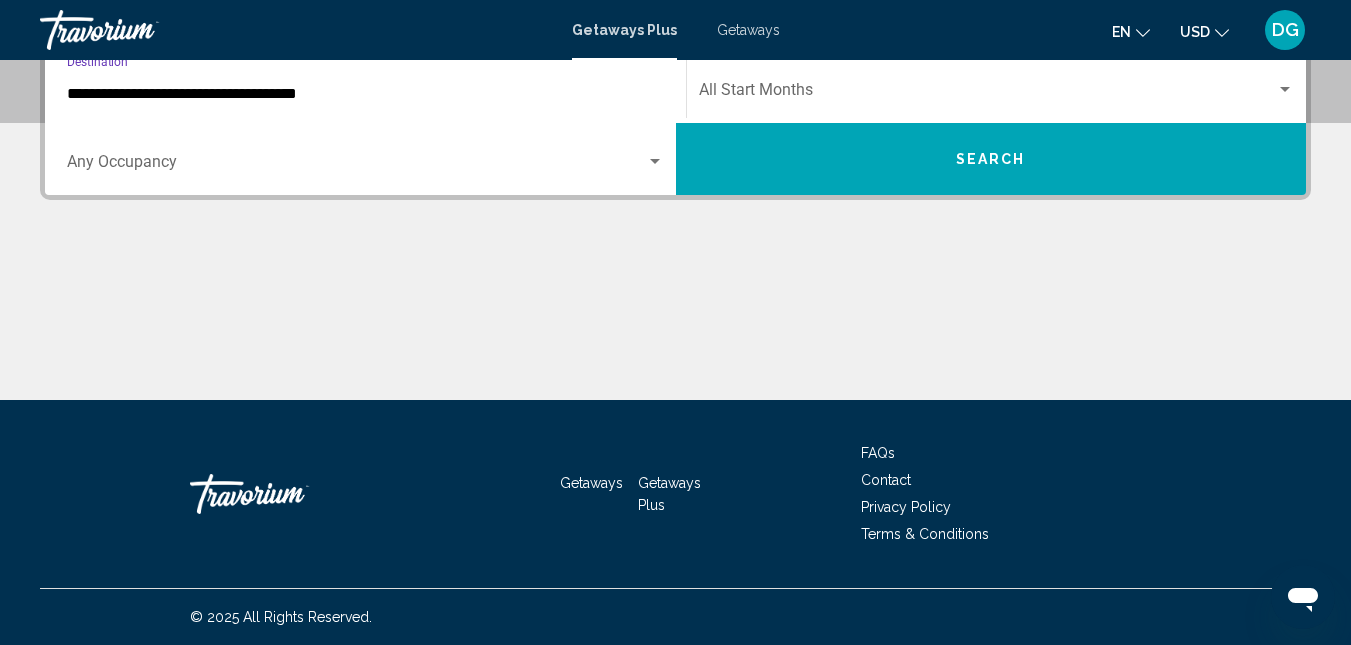 scroll, scrollTop: 458, scrollLeft: 0, axis: vertical 